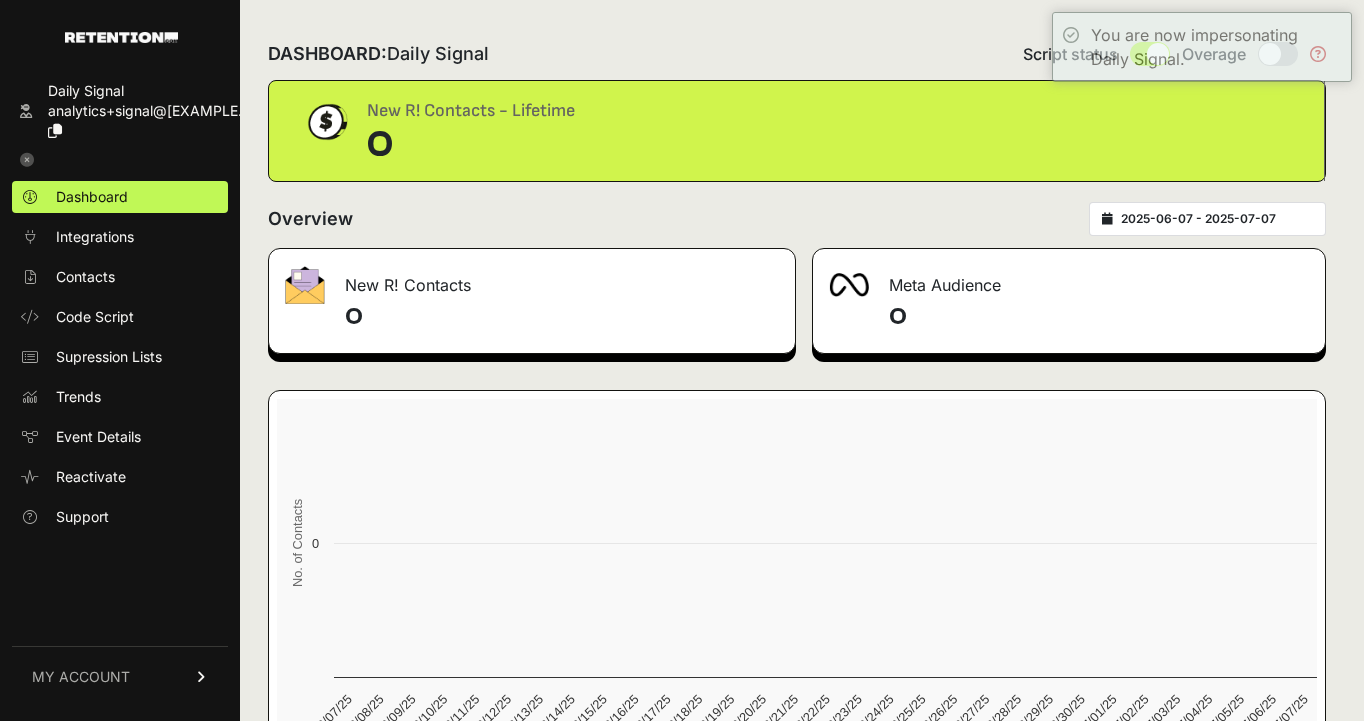 scroll, scrollTop: 0, scrollLeft: 0, axis: both 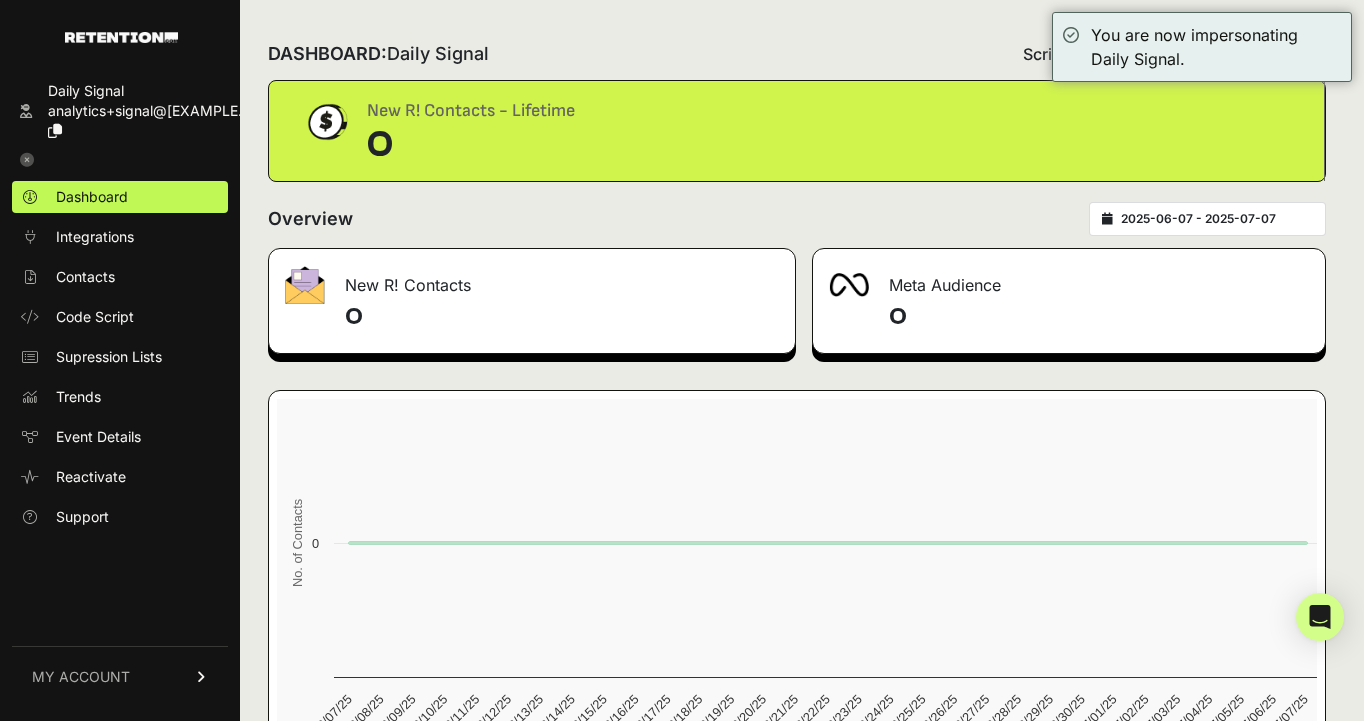 click on "MY ACCOUNT" at bounding box center [81, 677] 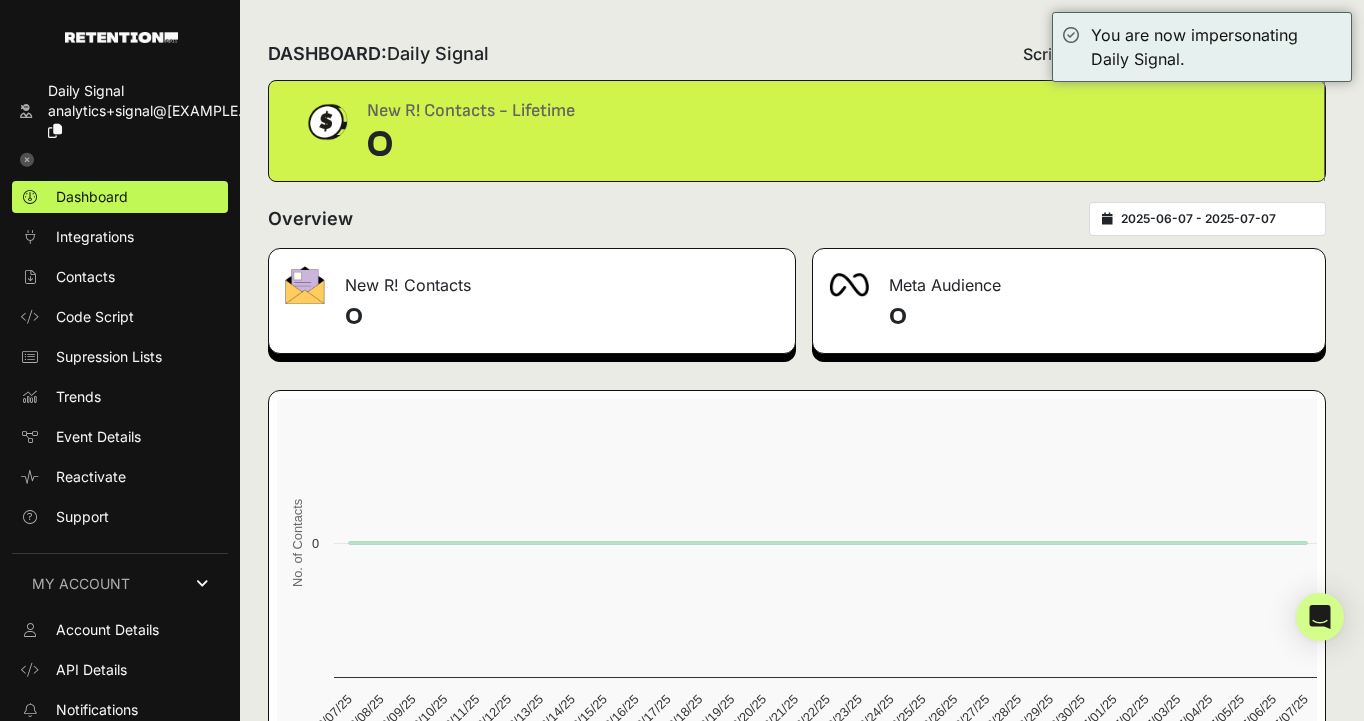 scroll, scrollTop: 107, scrollLeft: 0, axis: vertical 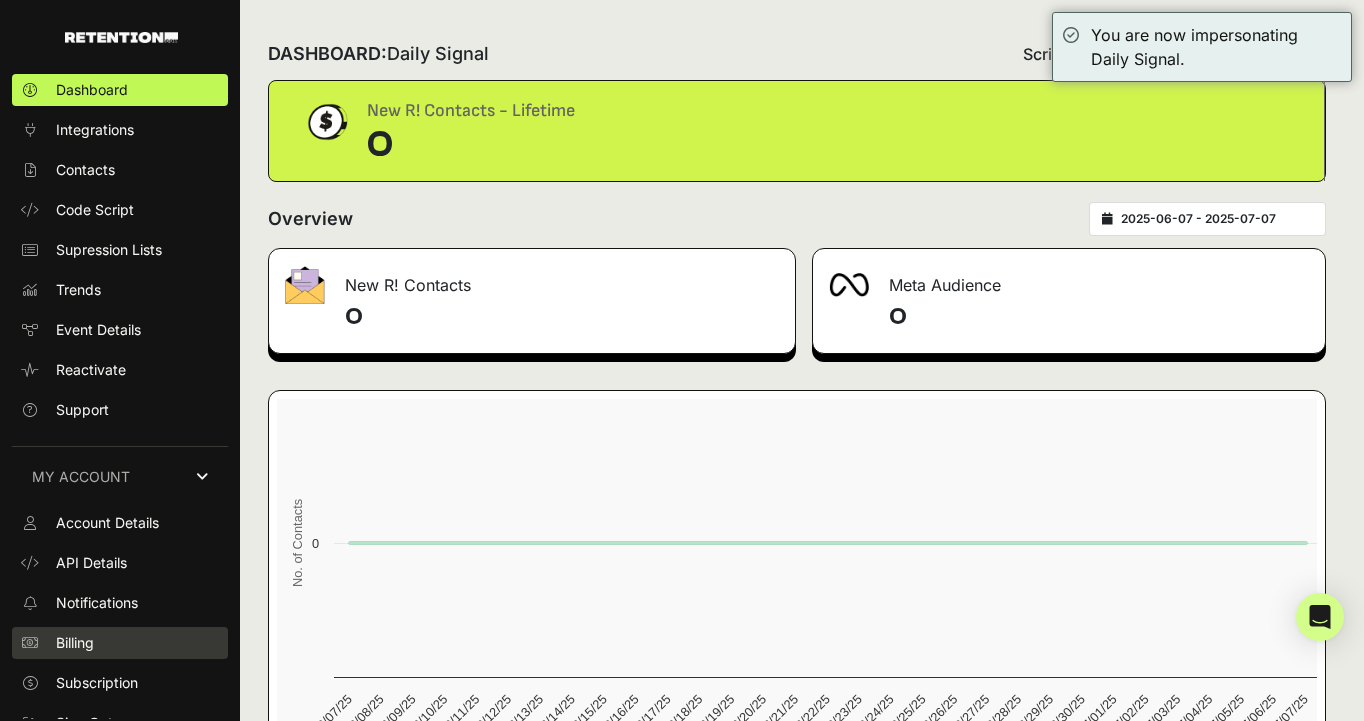 click on "Billing" at bounding box center (75, 643) 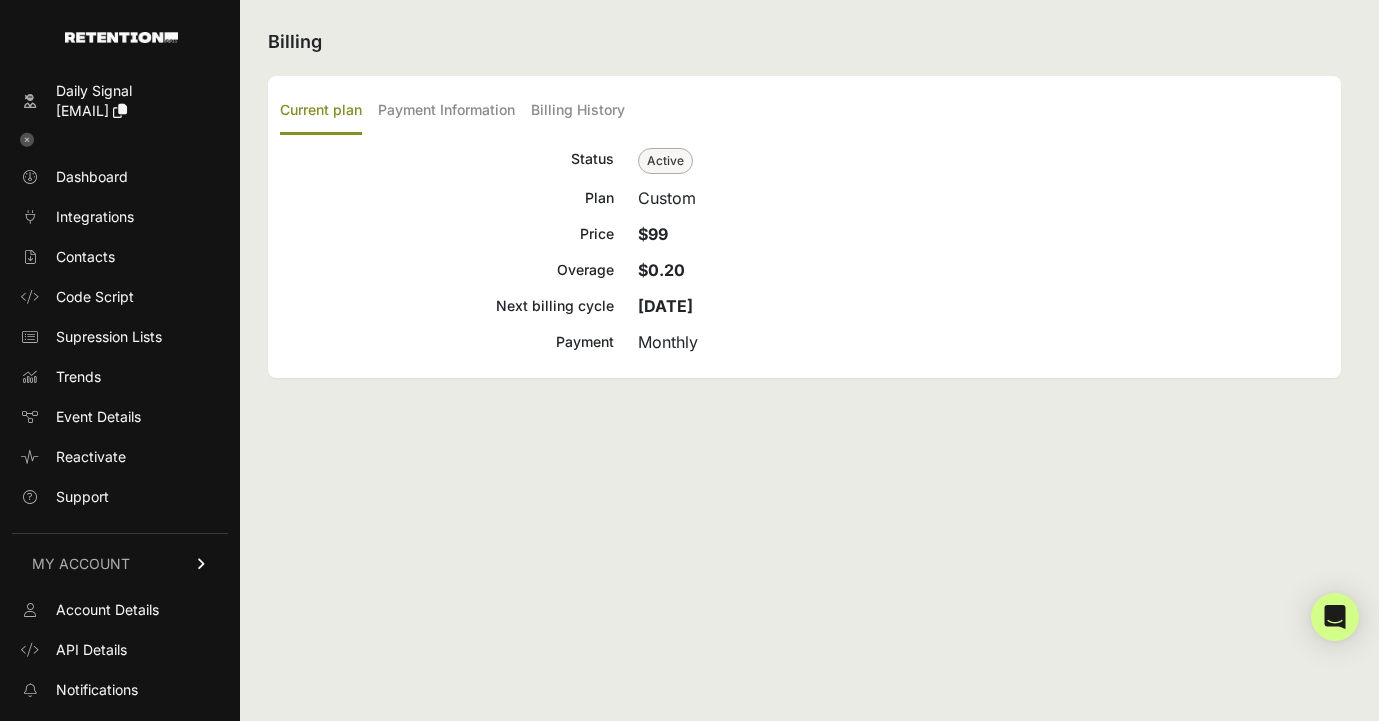 scroll, scrollTop: 0, scrollLeft: 0, axis: both 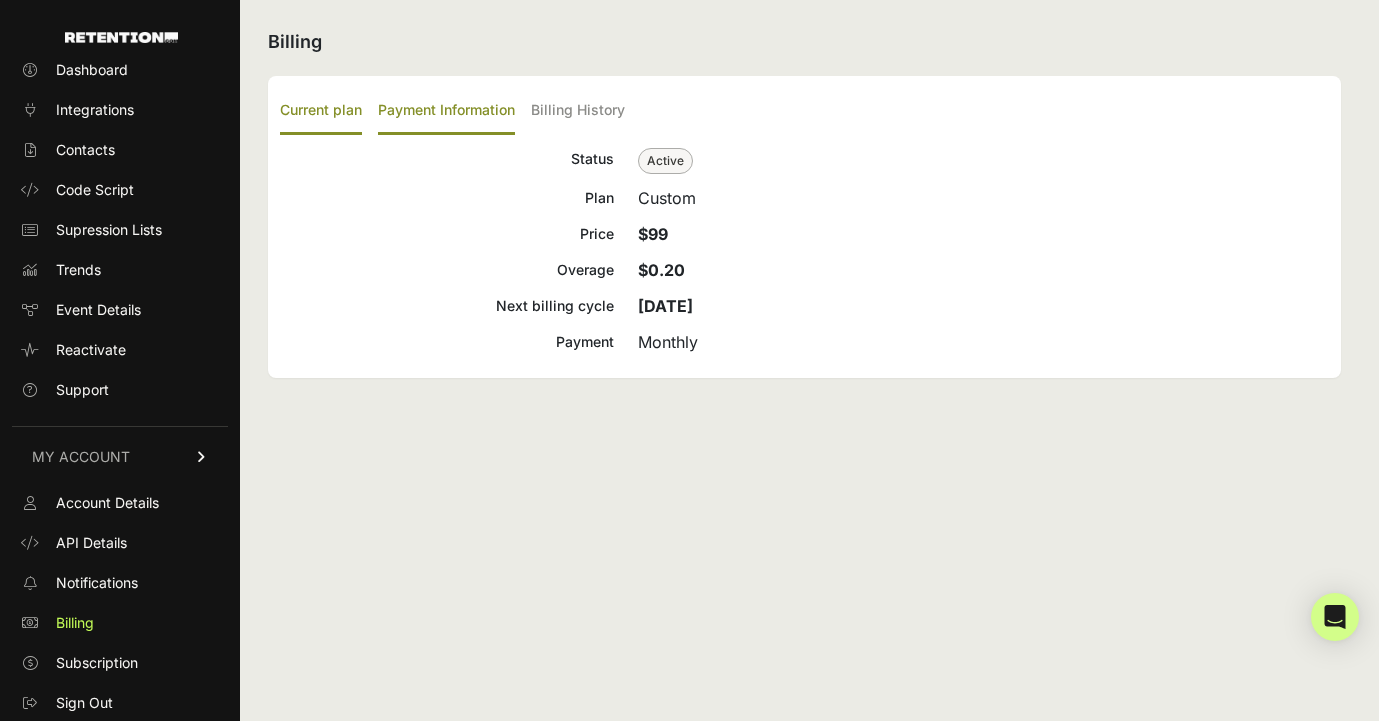 click on "Payment Information" at bounding box center [446, 111] 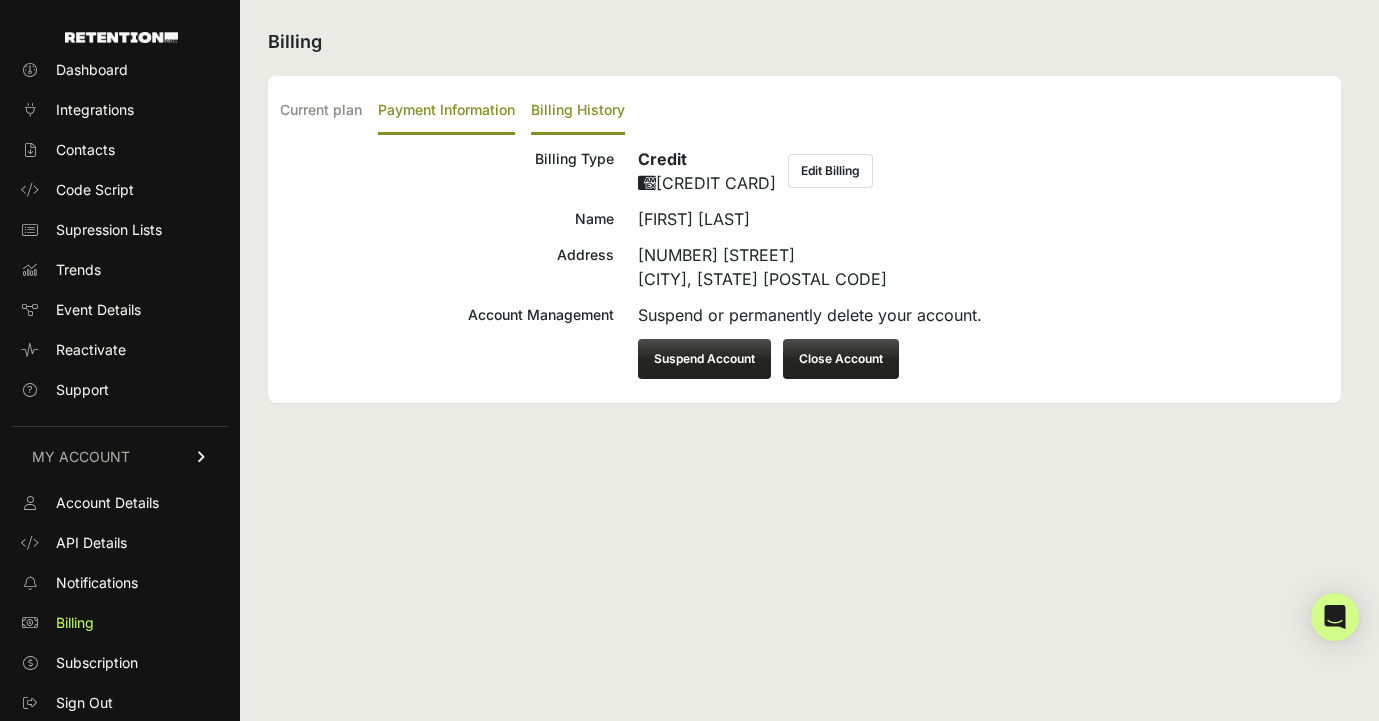 click on "Billing History" at bounding box center [578, 111] 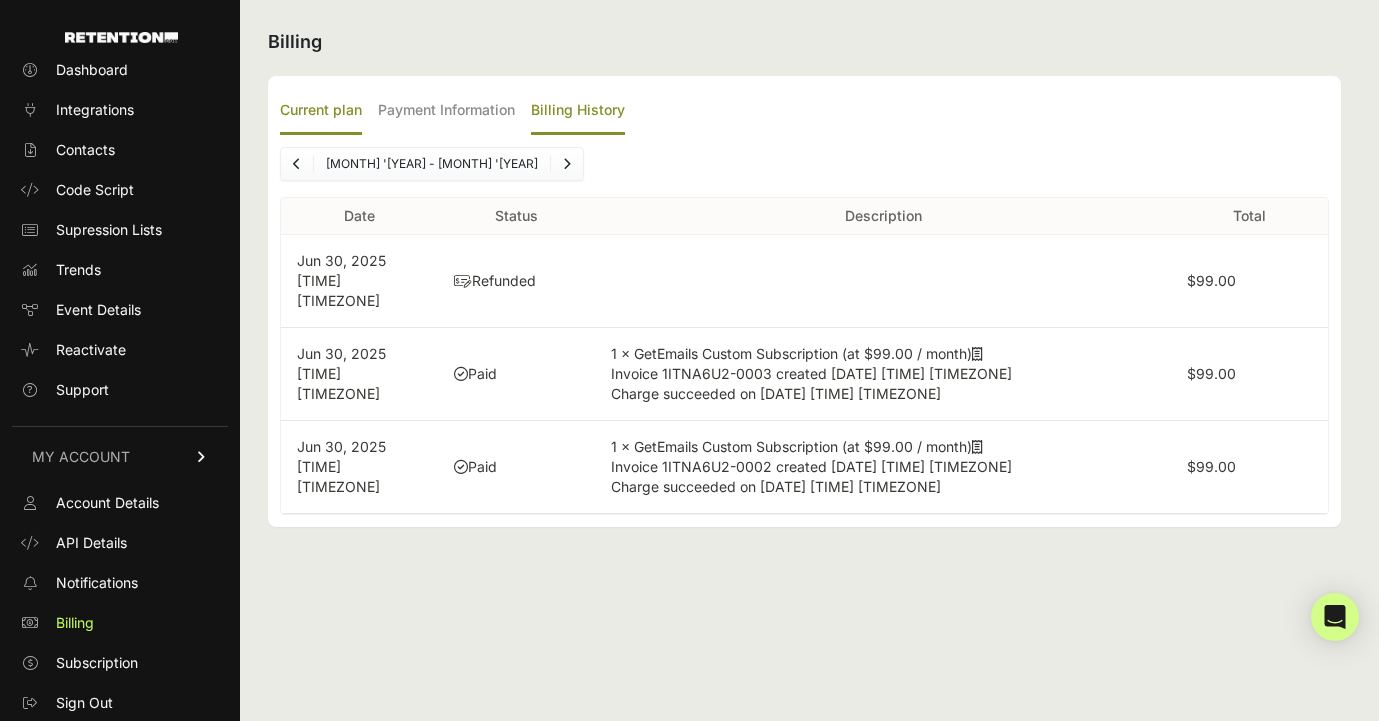 click on "Current plan" at bounding box center [321, 111] 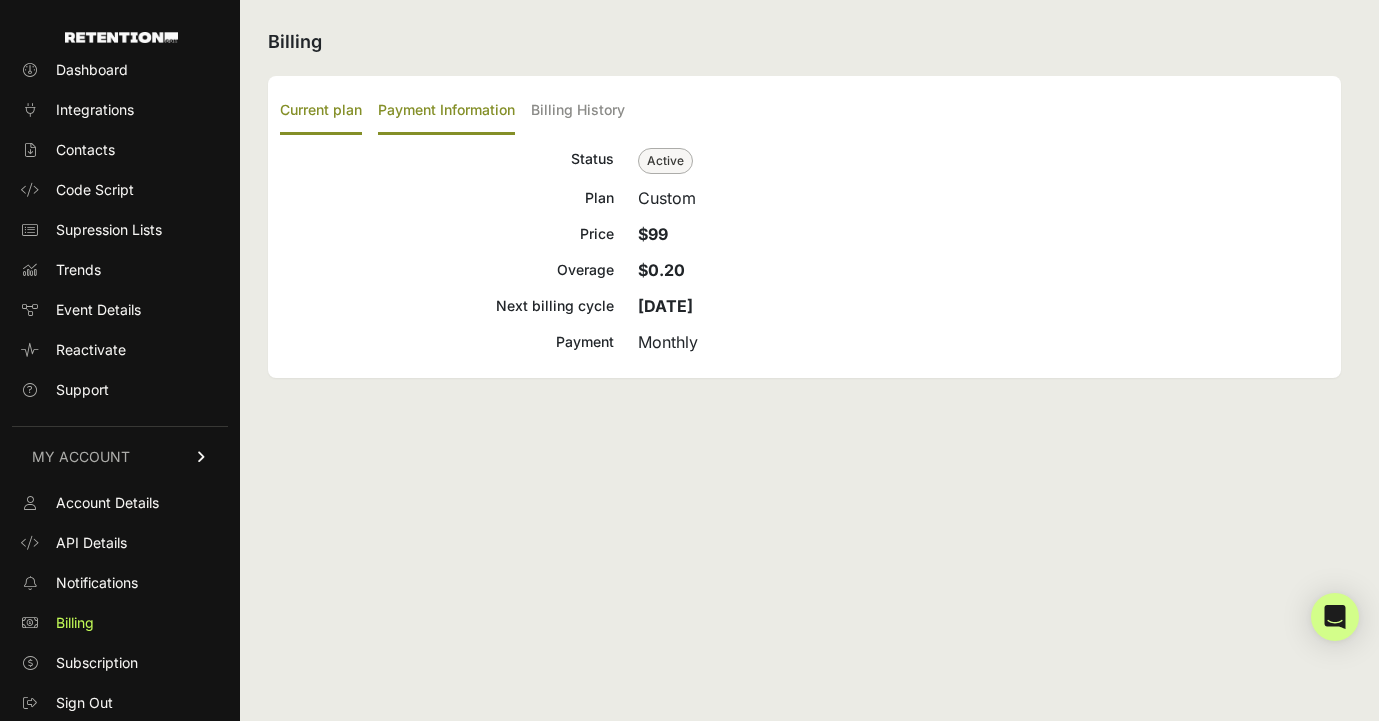 click on "Payment Information" at bounding box center (446, 111) 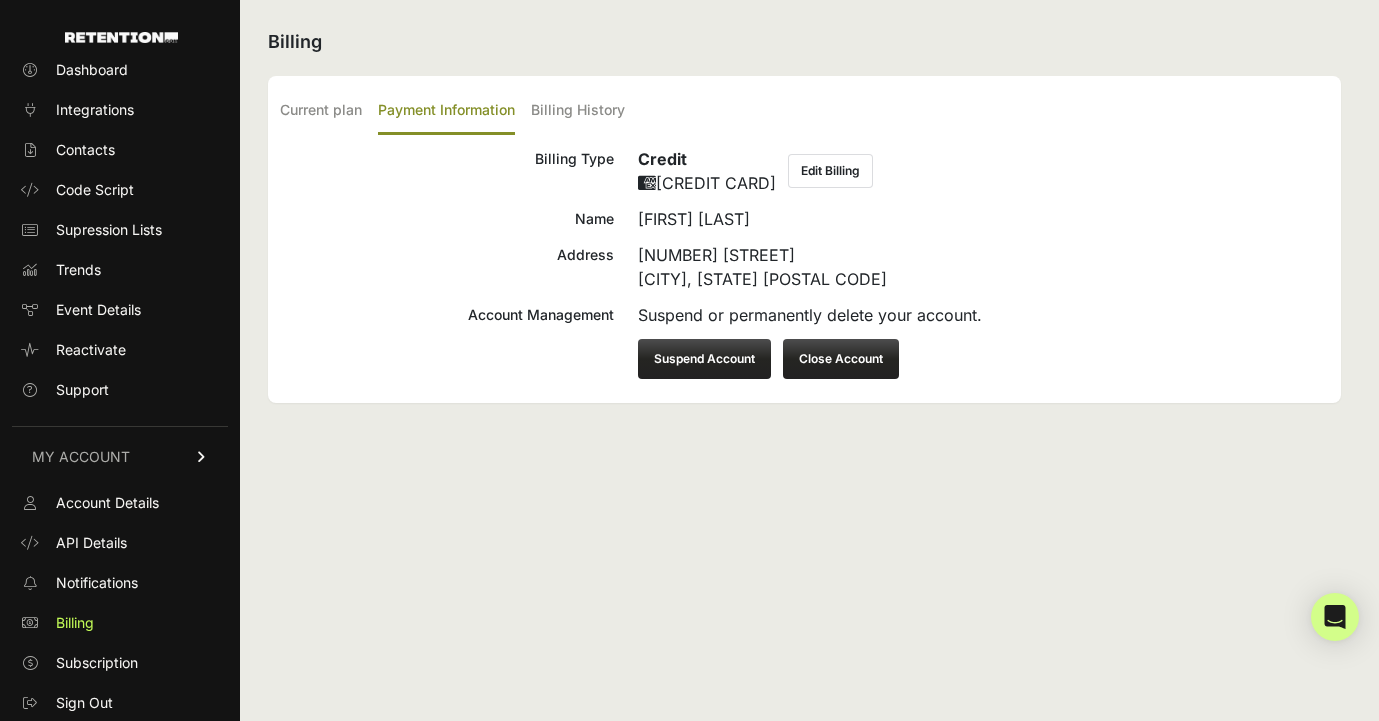 click on "Edit Billing" at bounding box center (830, 171) 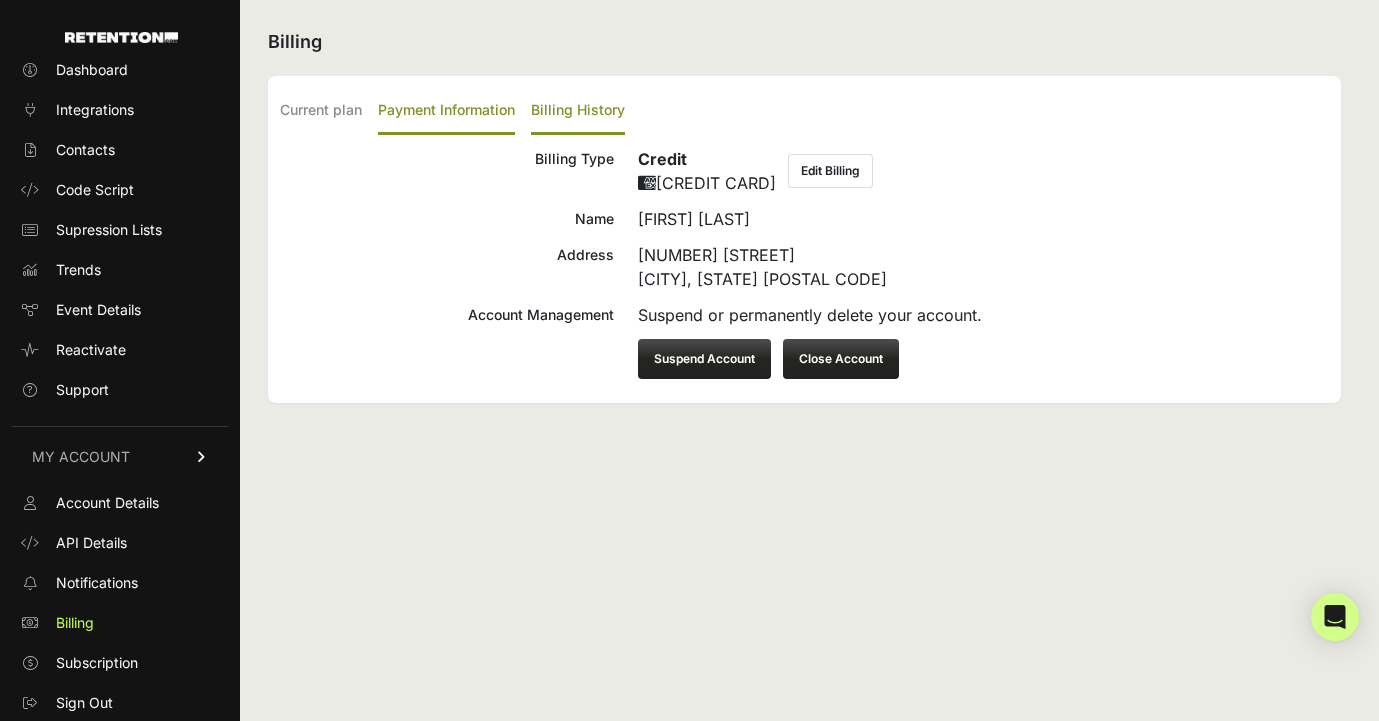 click on "Billing History" at bounding box center [578, 111] 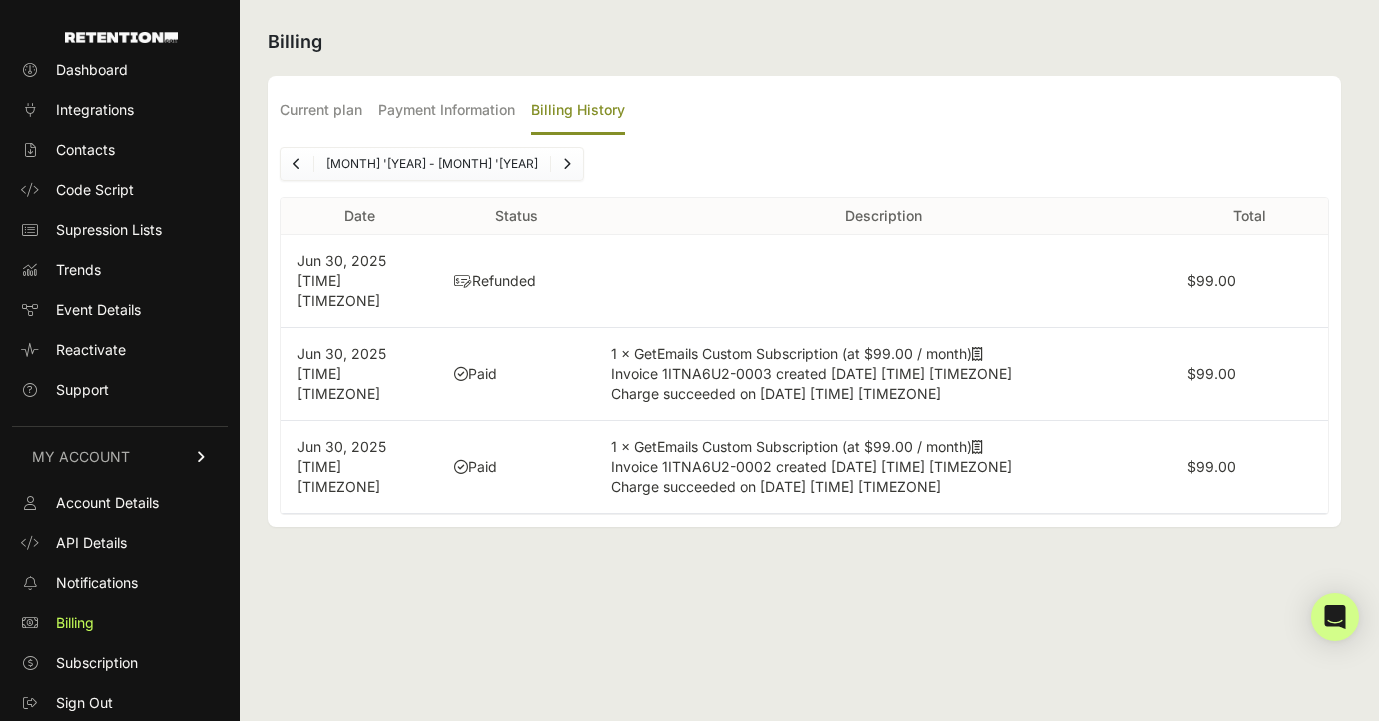 click at bounding box center [977, 447] 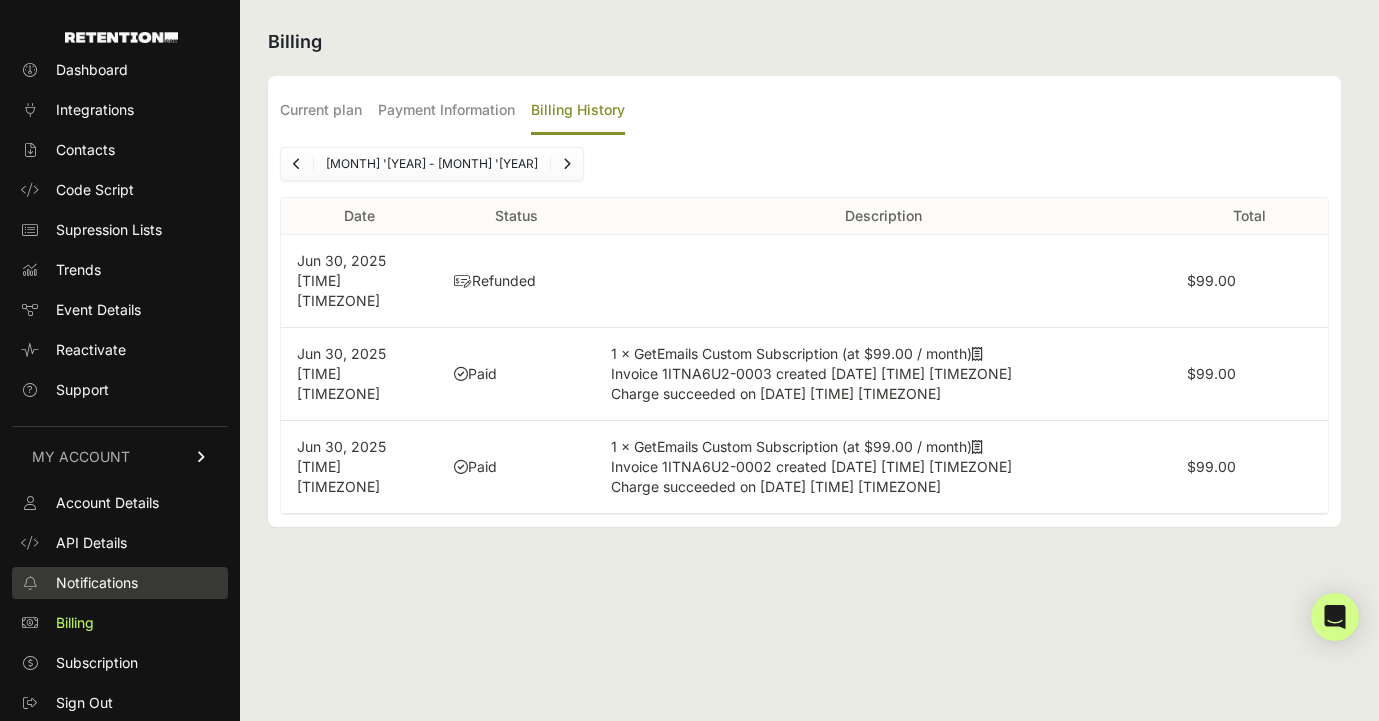click on "Notifications" at bounding box center [97, 583] 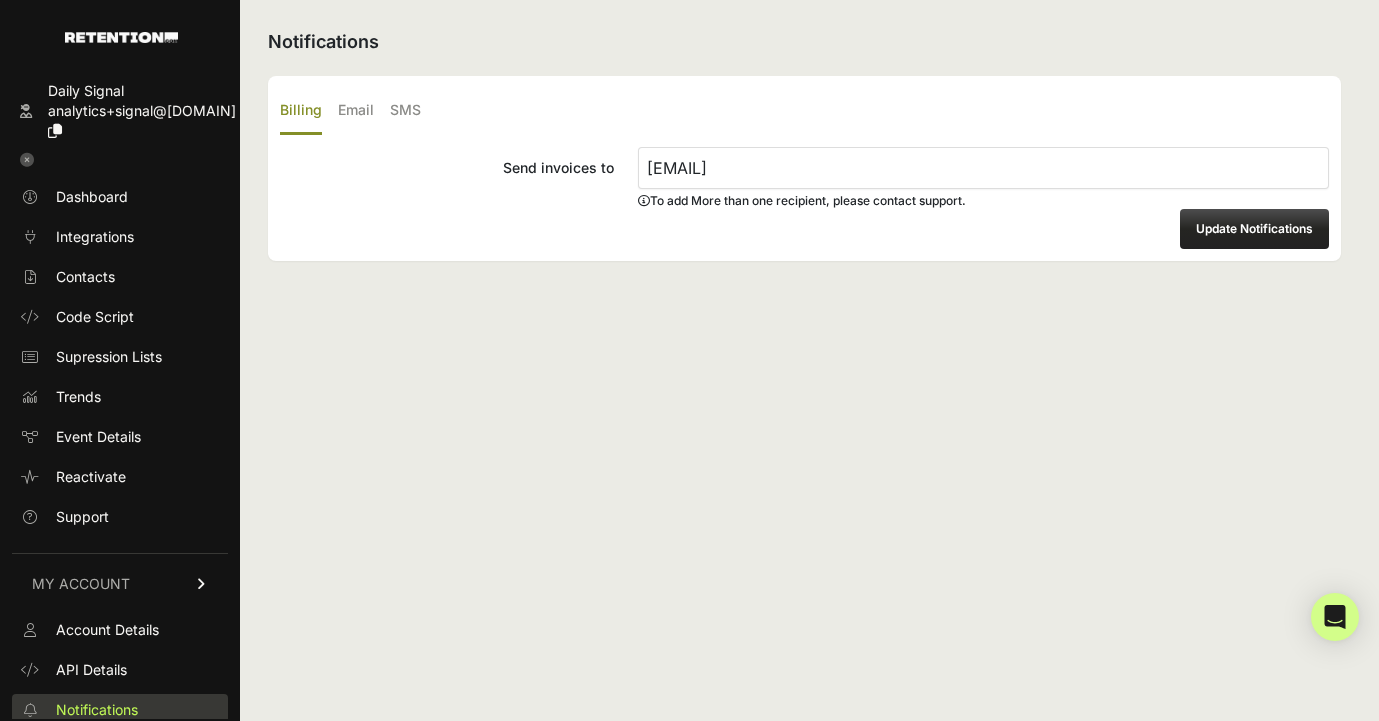 scroll, scrollTop: 0, scrollLeft: 0, axis: both 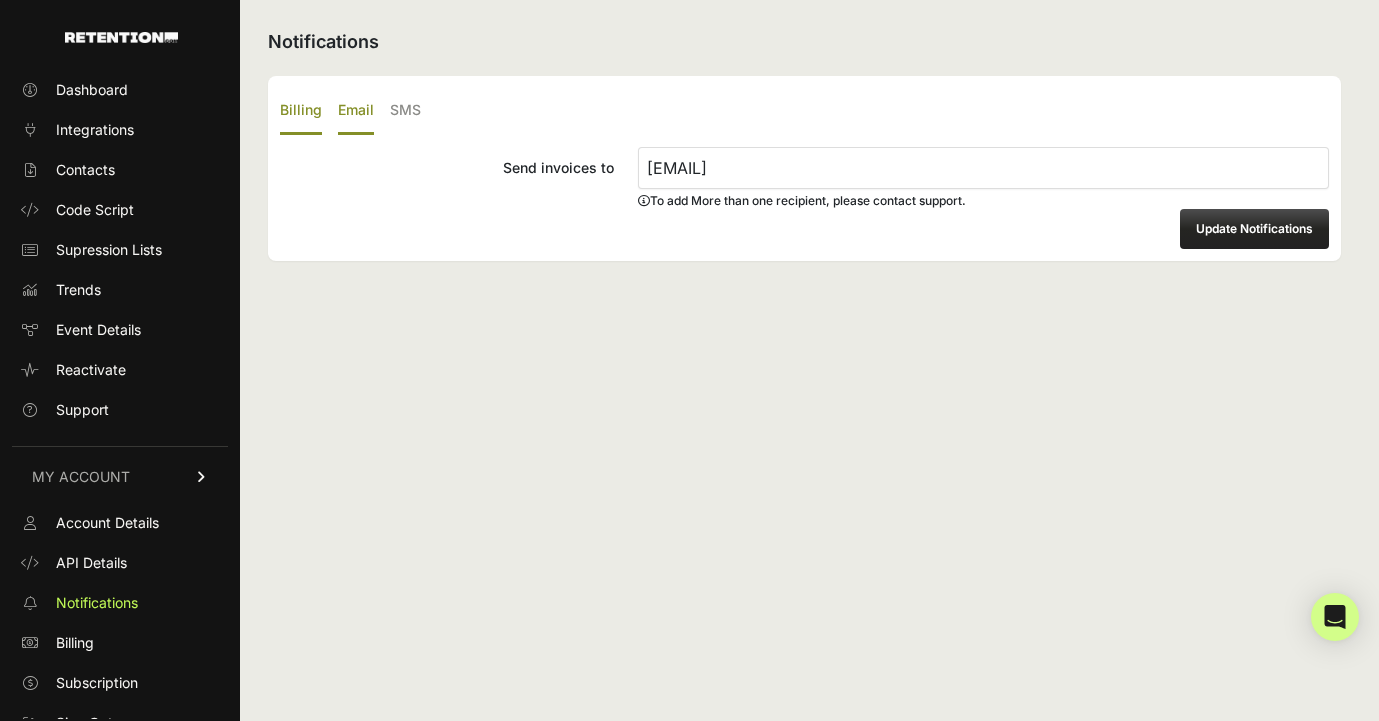 click on "Email" at bounding box center [356, 111] 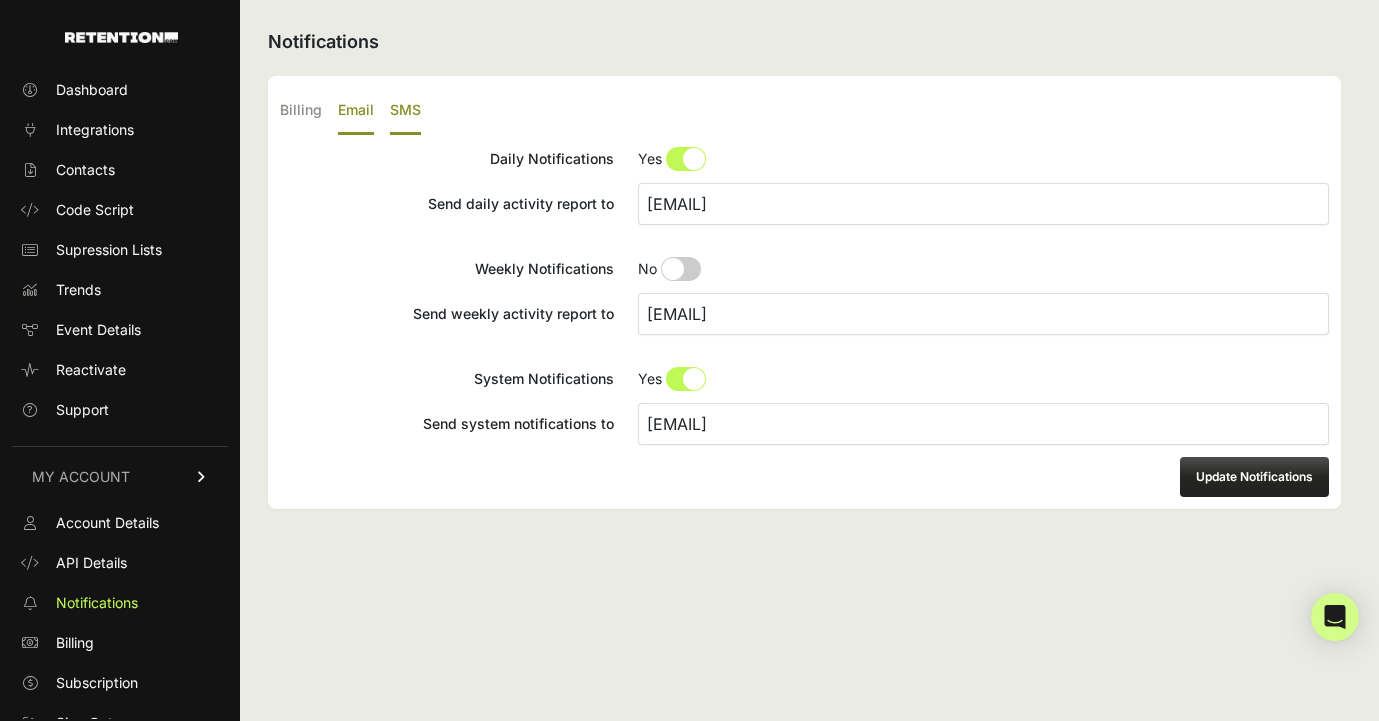 click on "SMS" at bounding box center [405, 111] 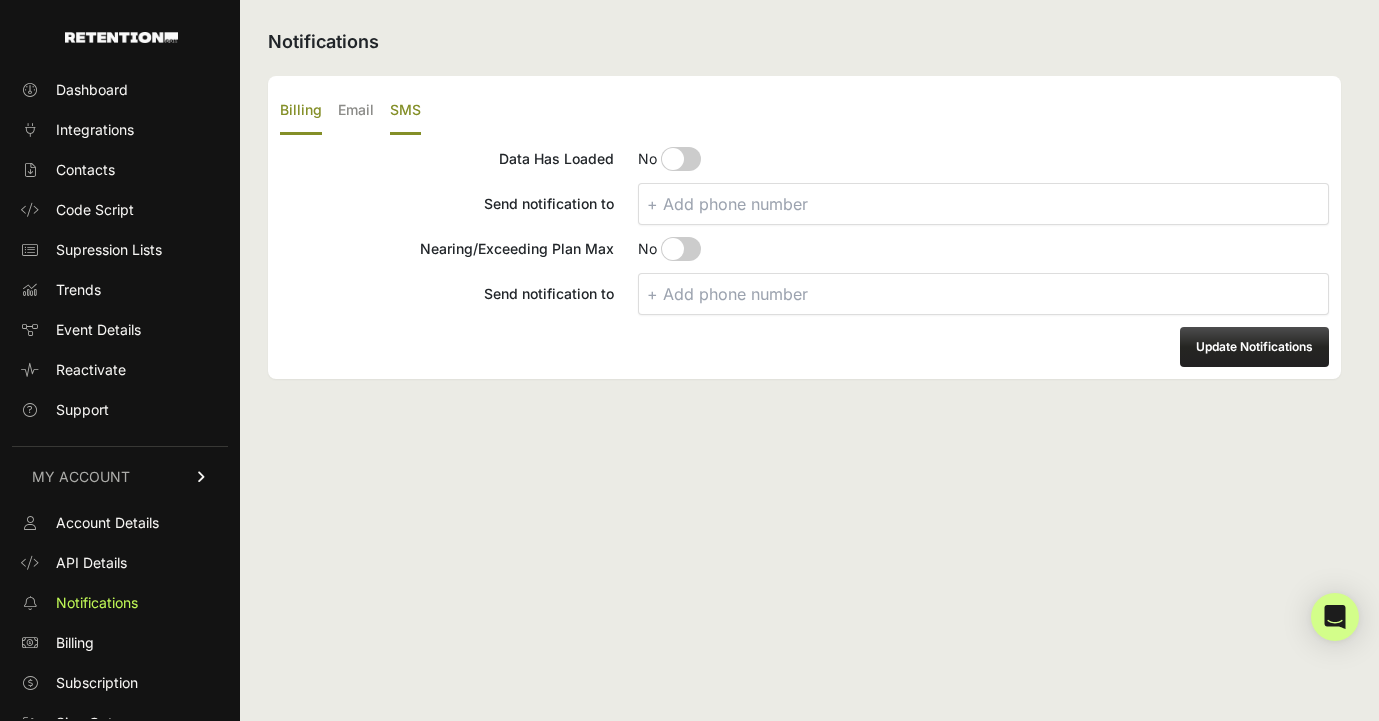 click on "Billing" at bounding box center (301, 111) 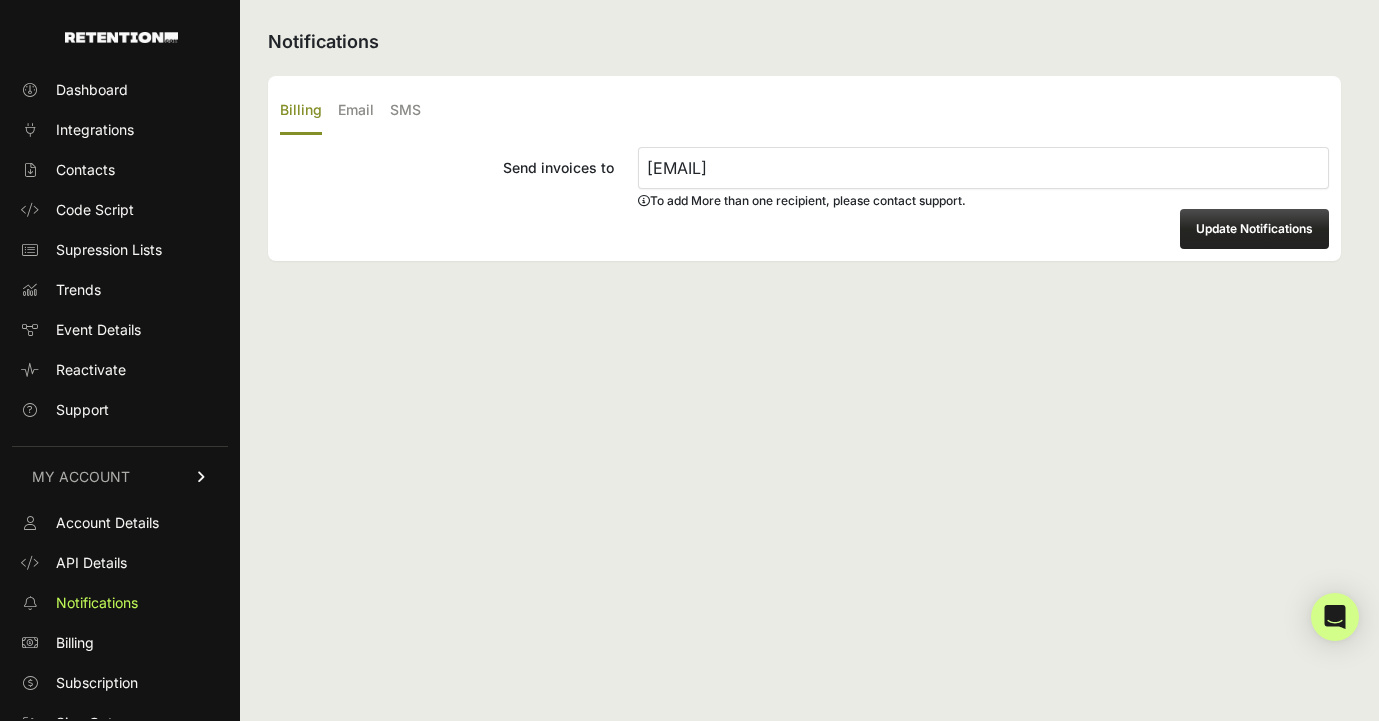 click on "analytics+signal@ironlight.com" at bounding box center [983, 168] 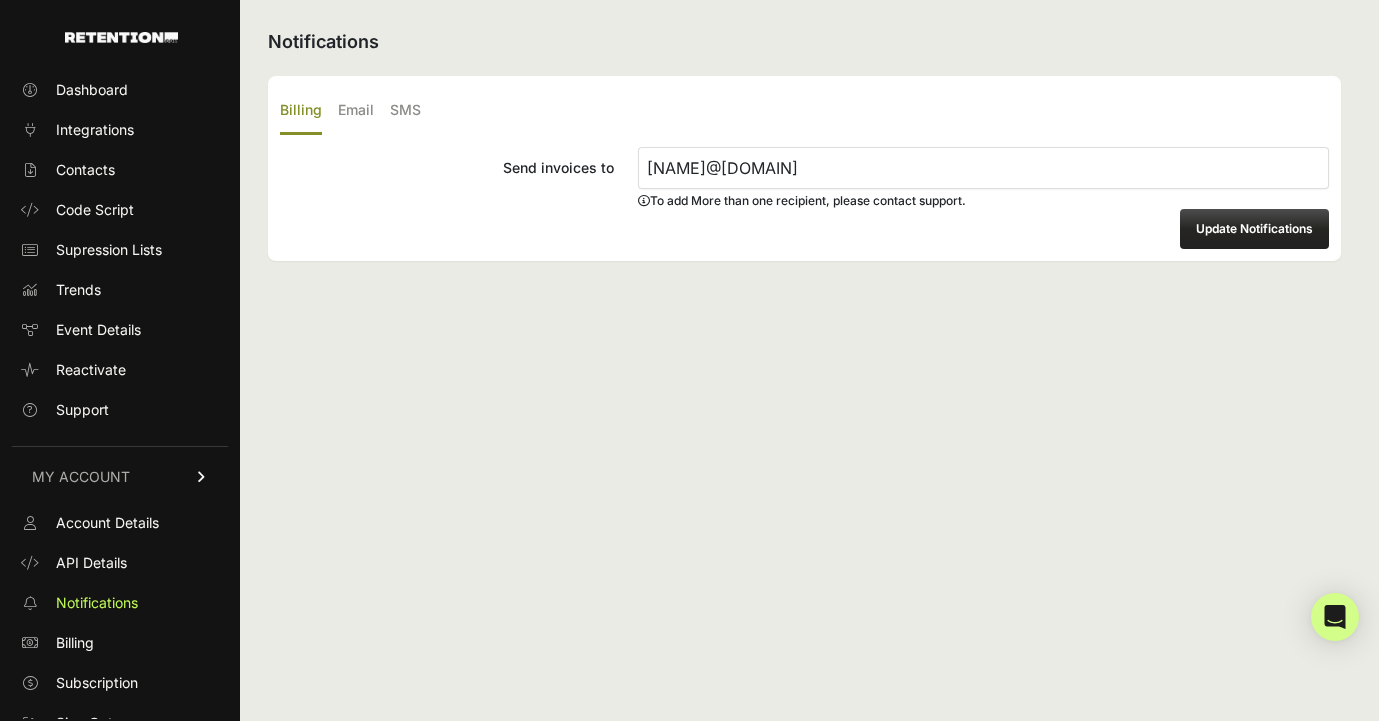 type on "Rob.Bluey@dailysignal.org" 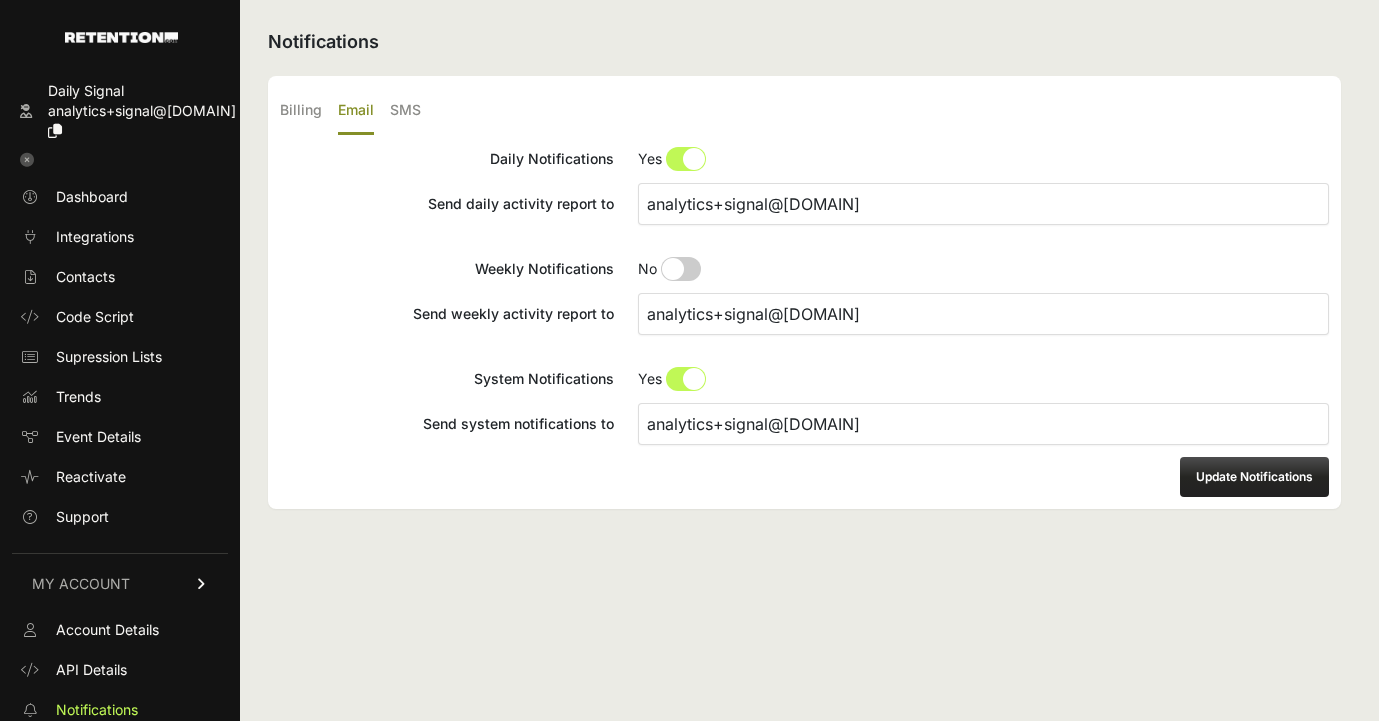 scroll, scrollTop: 0, scrollLeft: 0, axis: both 